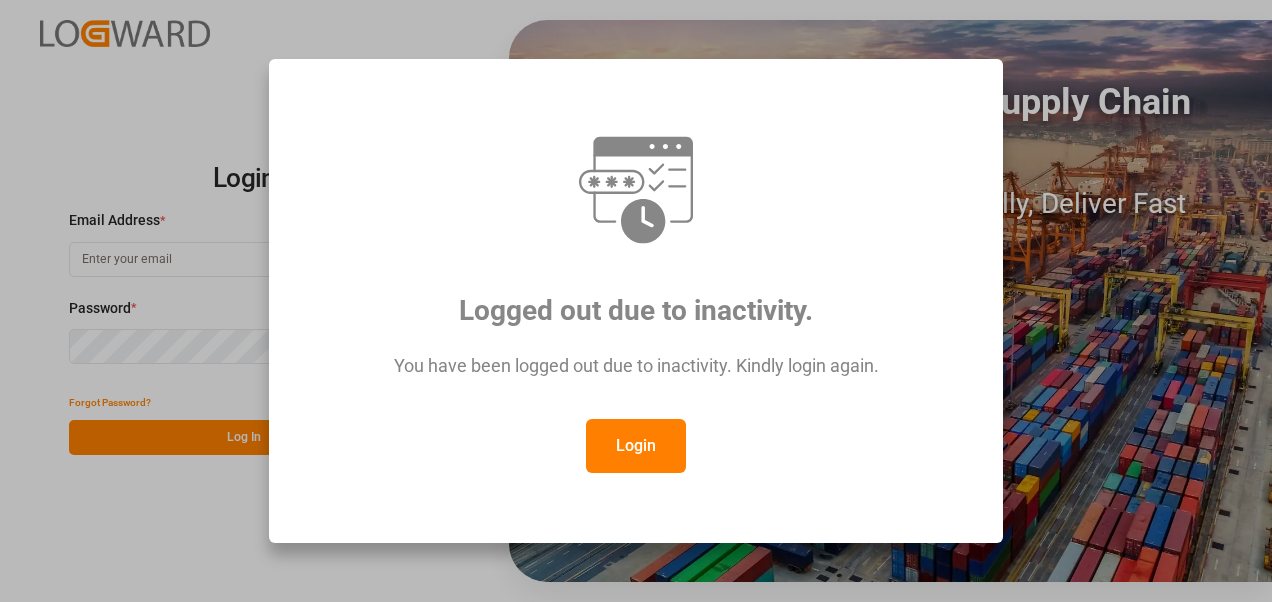 scroll, scrollTop: 0, scrollLeft: 0, axis: both 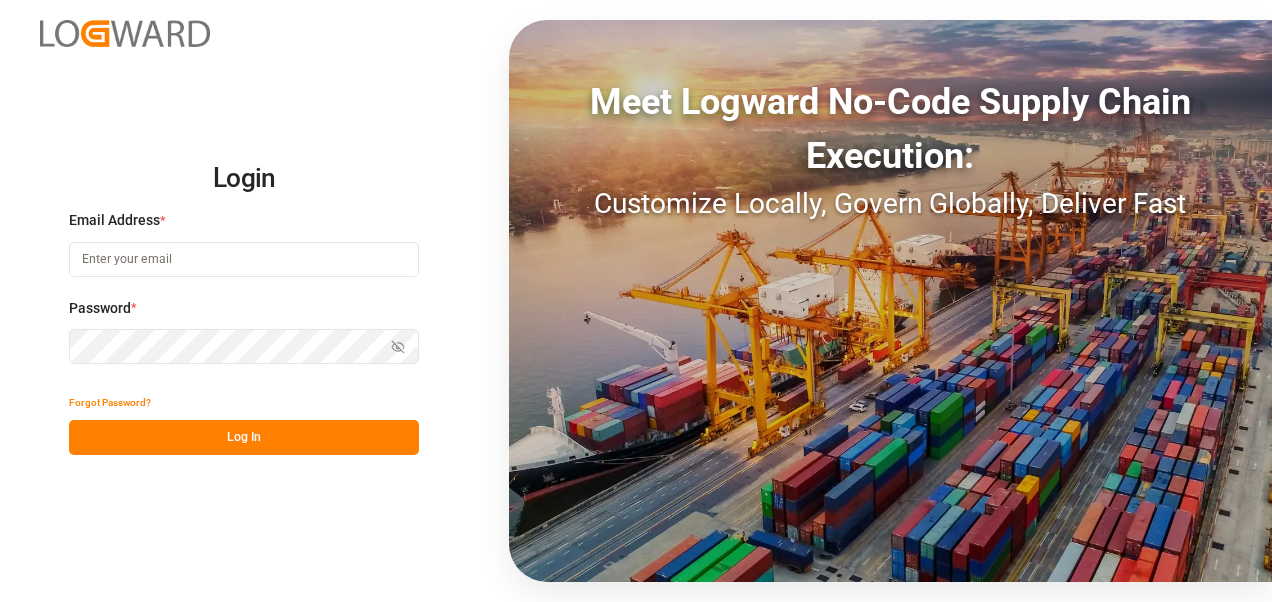 click at bounding box center (244, 259) 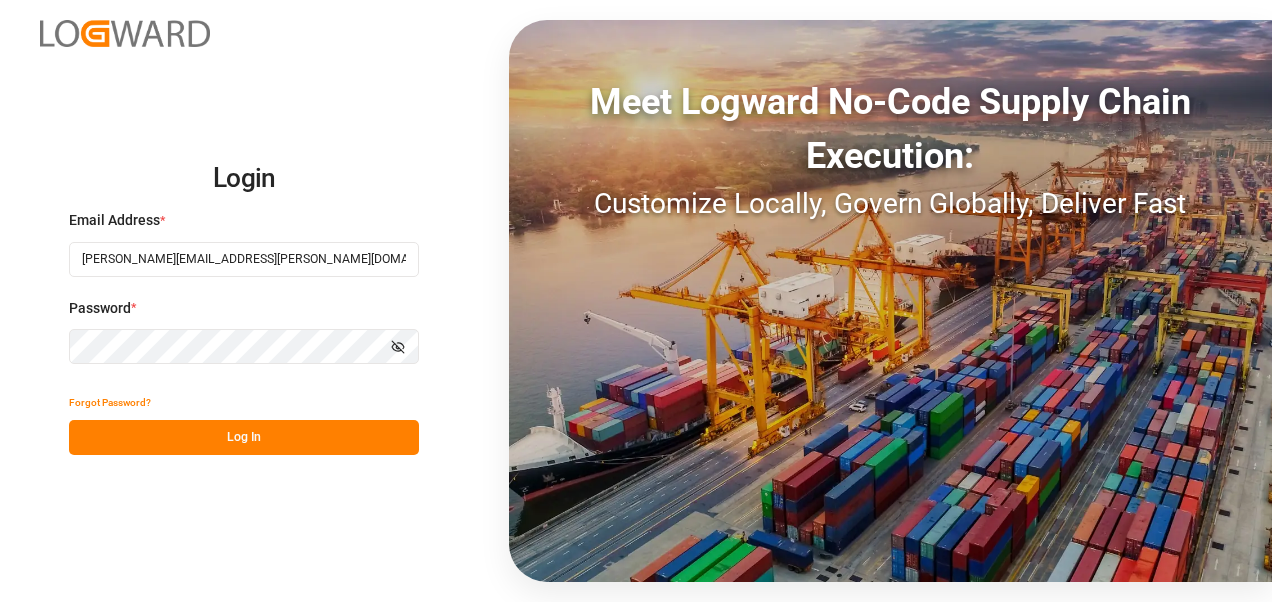 click 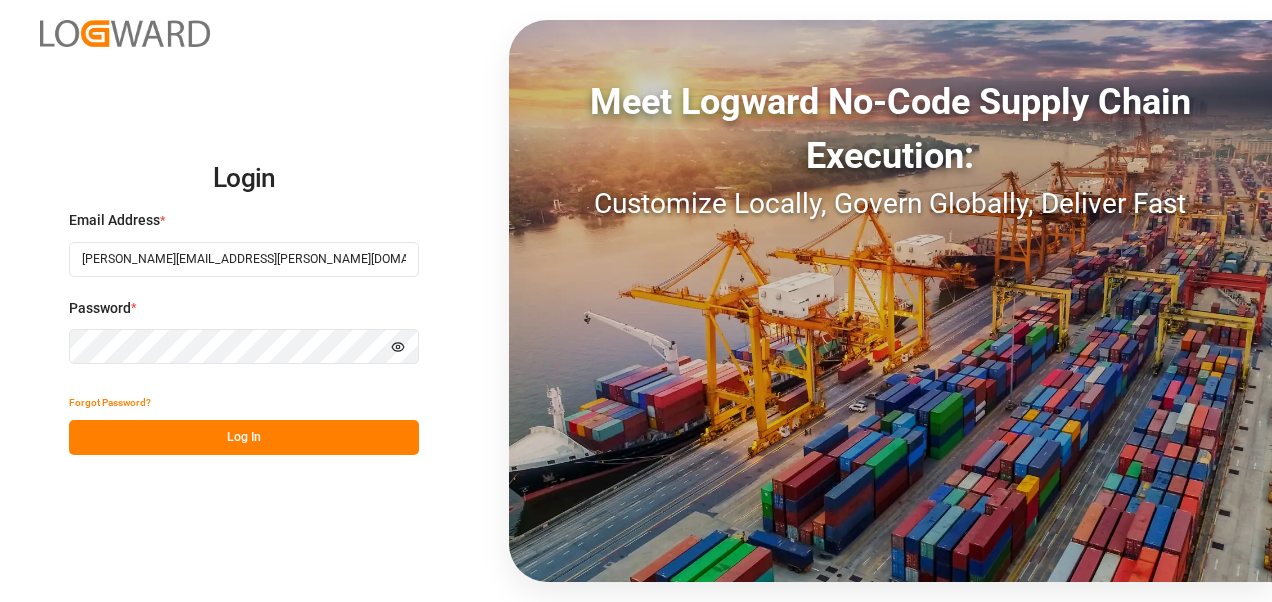 click 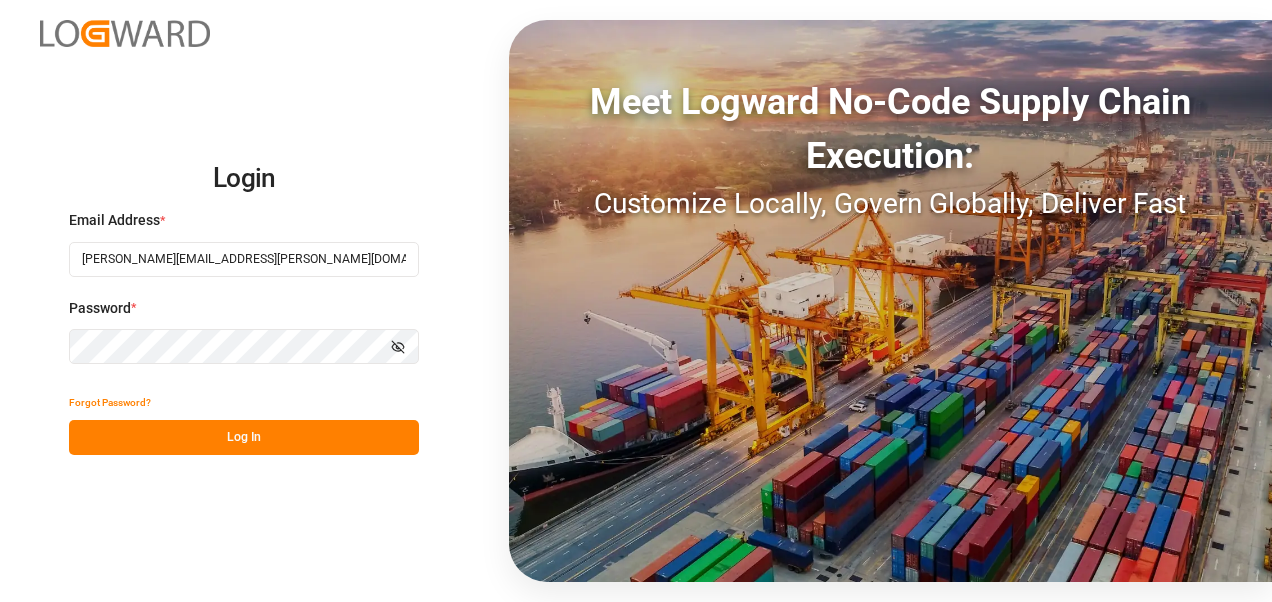 click on "Log In" at bounding box center [244, 437] 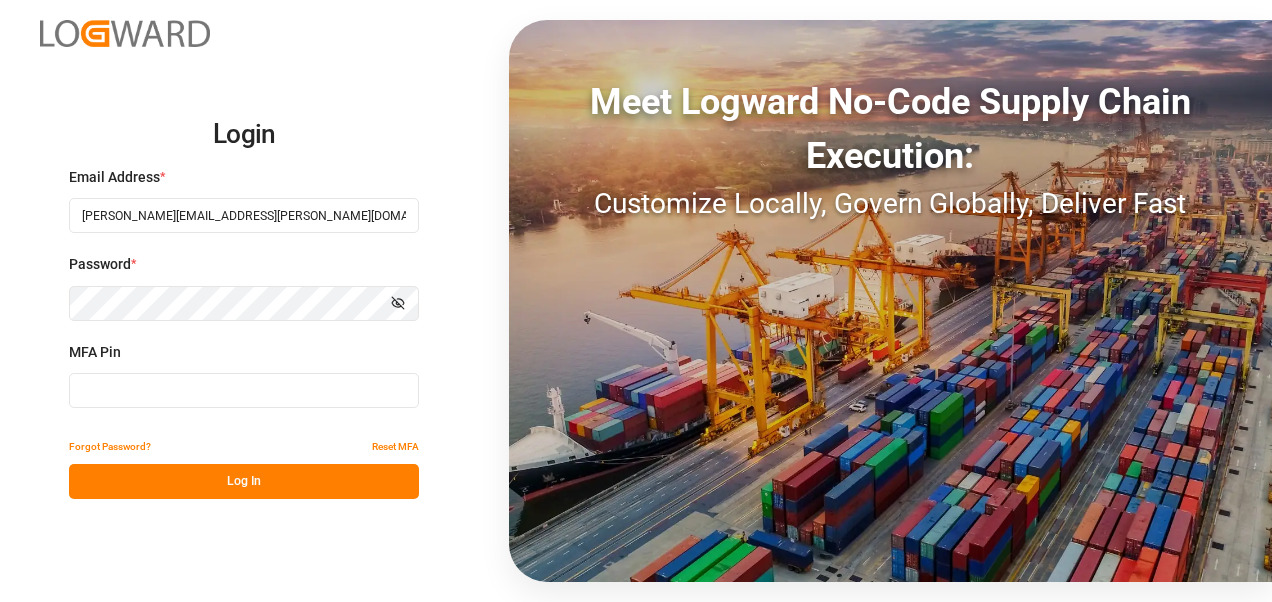 click at bounding box center (244, 390) 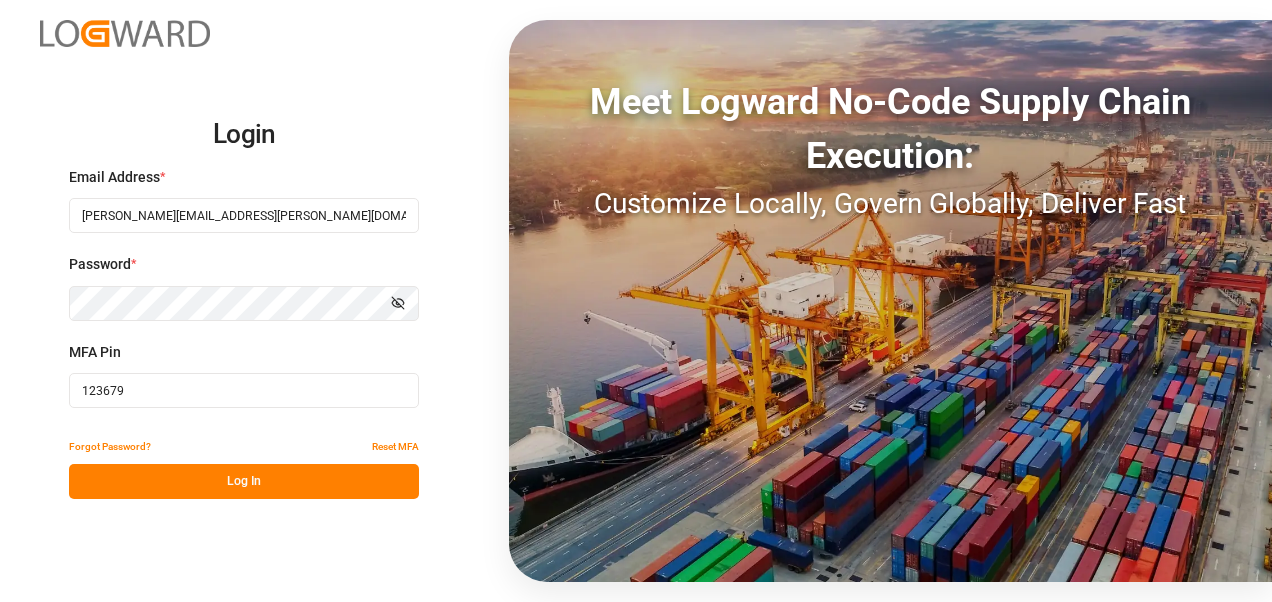 type on "123679" 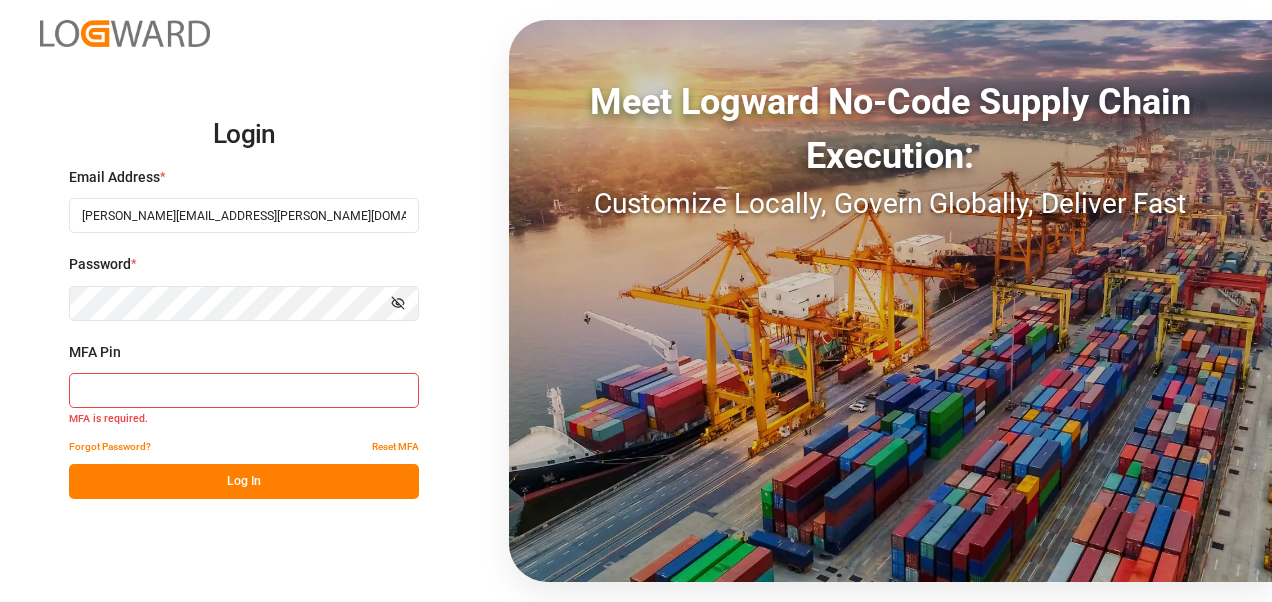 click on "Log In" at bounding box center [244, 481] 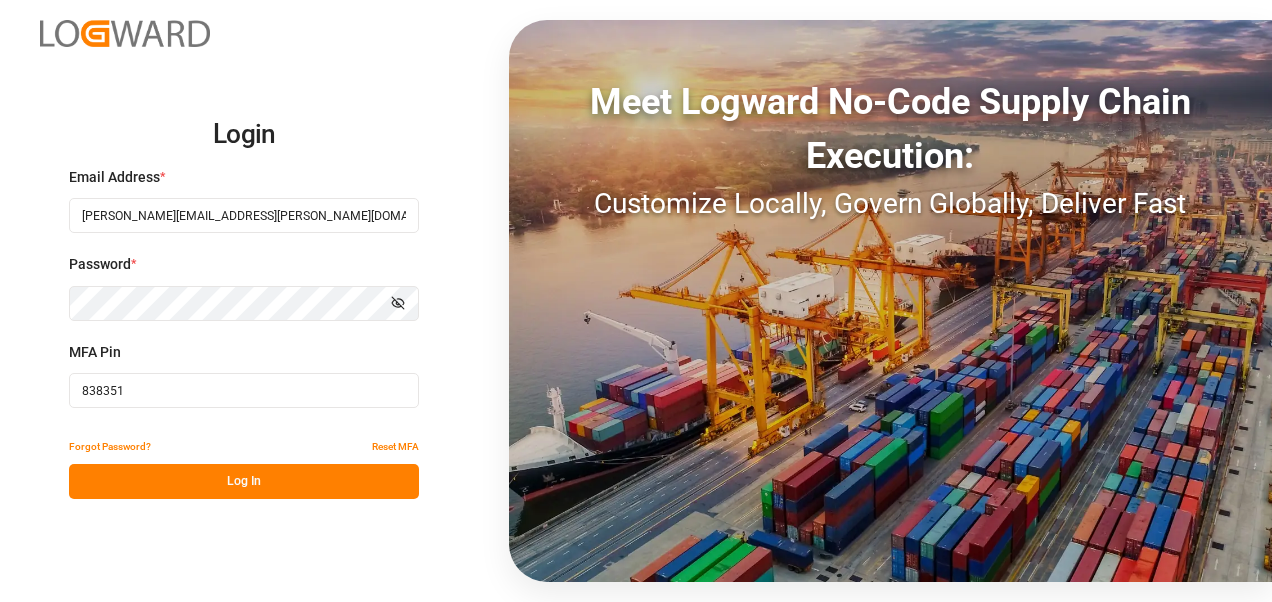 type on "838351" 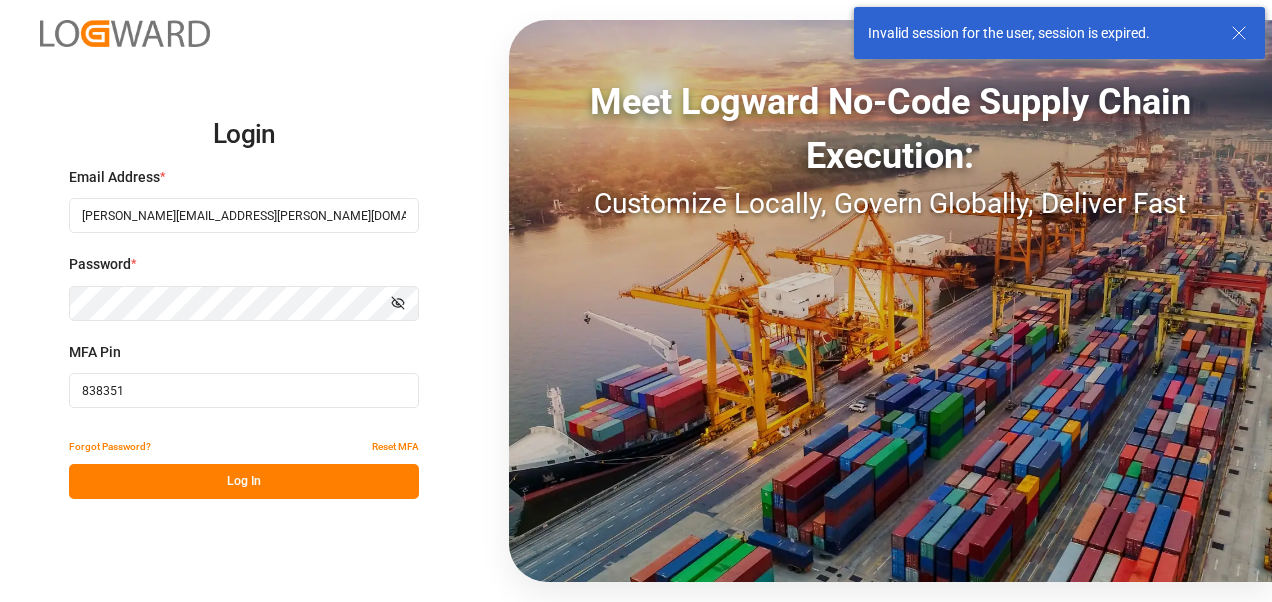 click 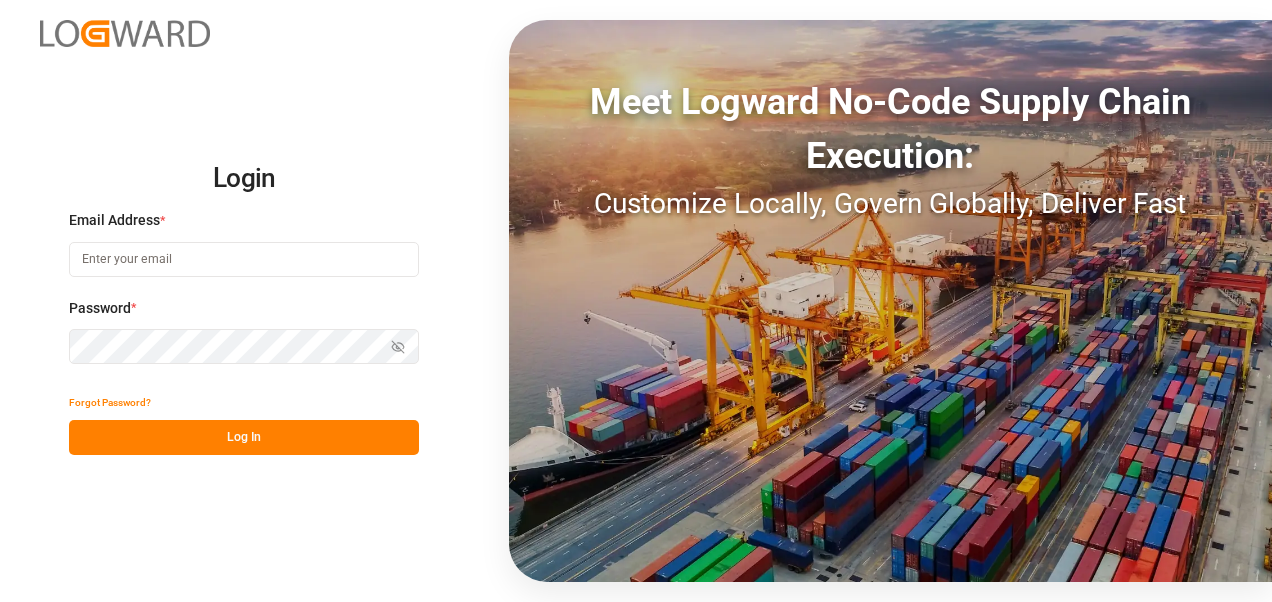 scroll, scrollTop: 0, scrollLeft: 0, axis: both 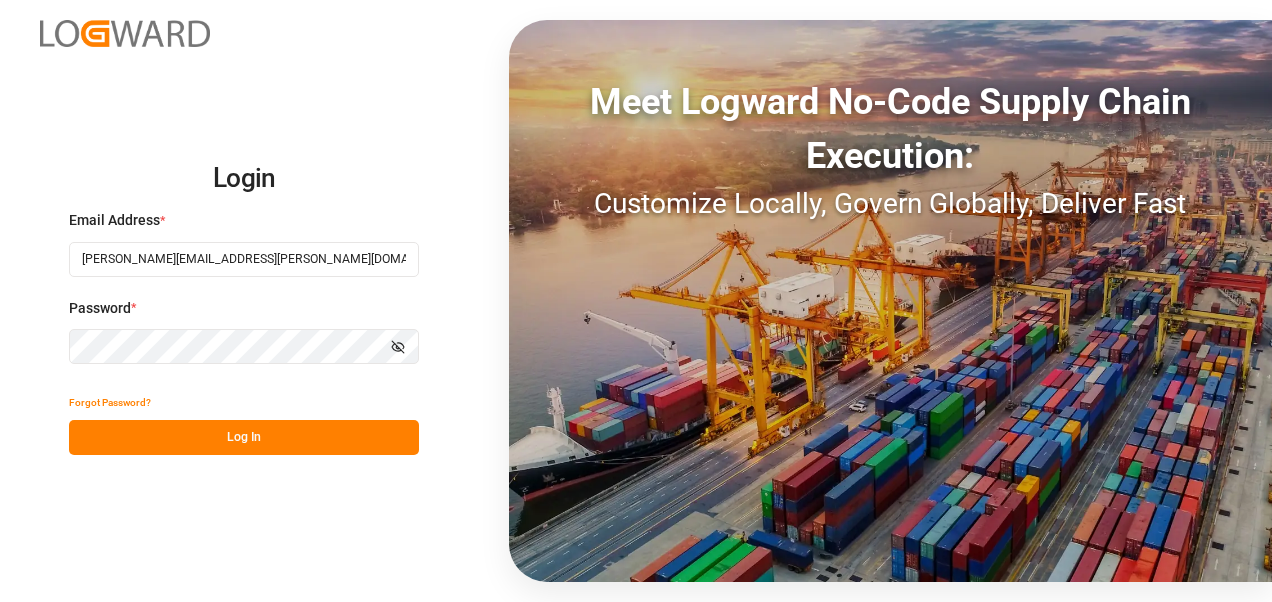 click on "Log In" at bounding box center [244, 437] 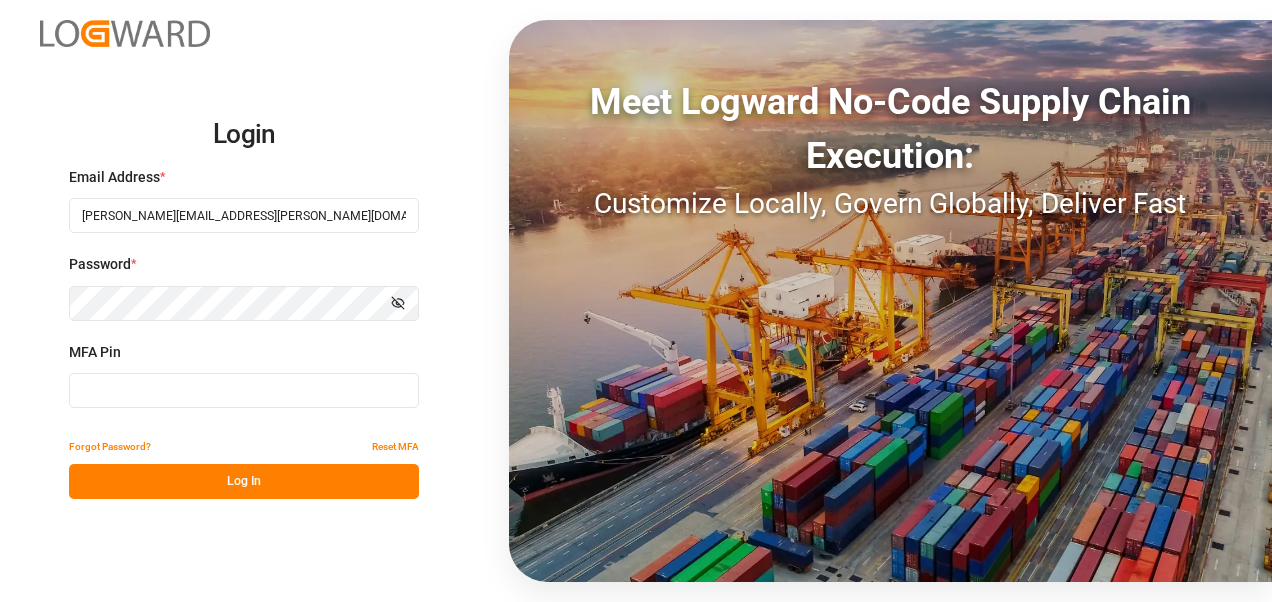 click at bounding box center (244, 390) 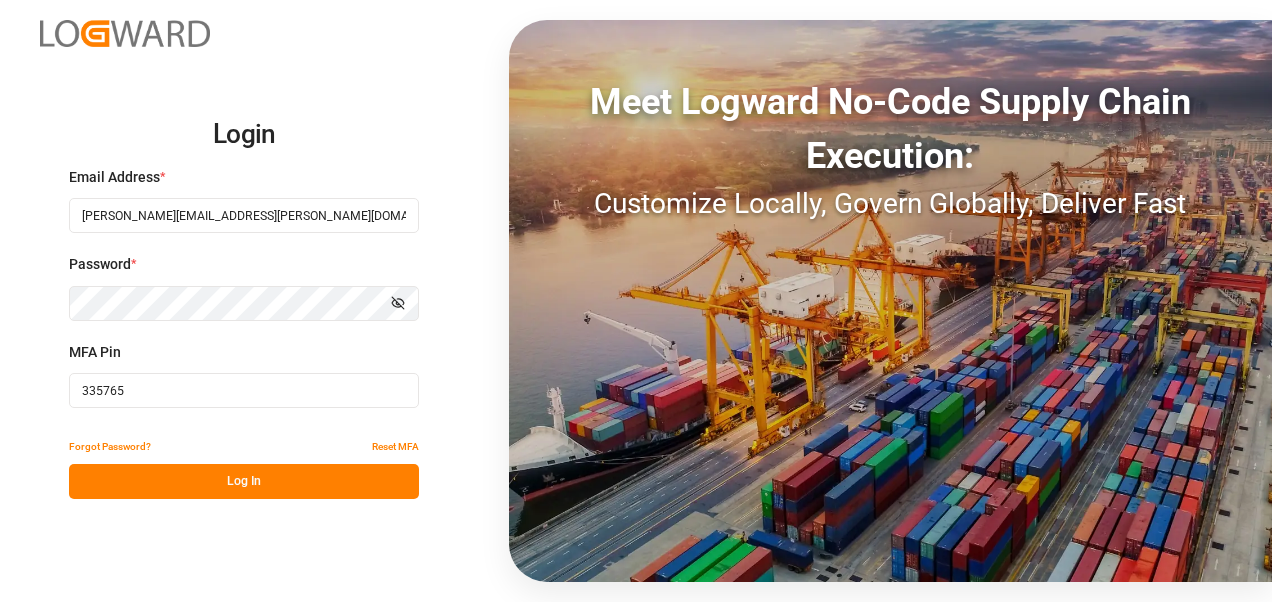 type on "335765" 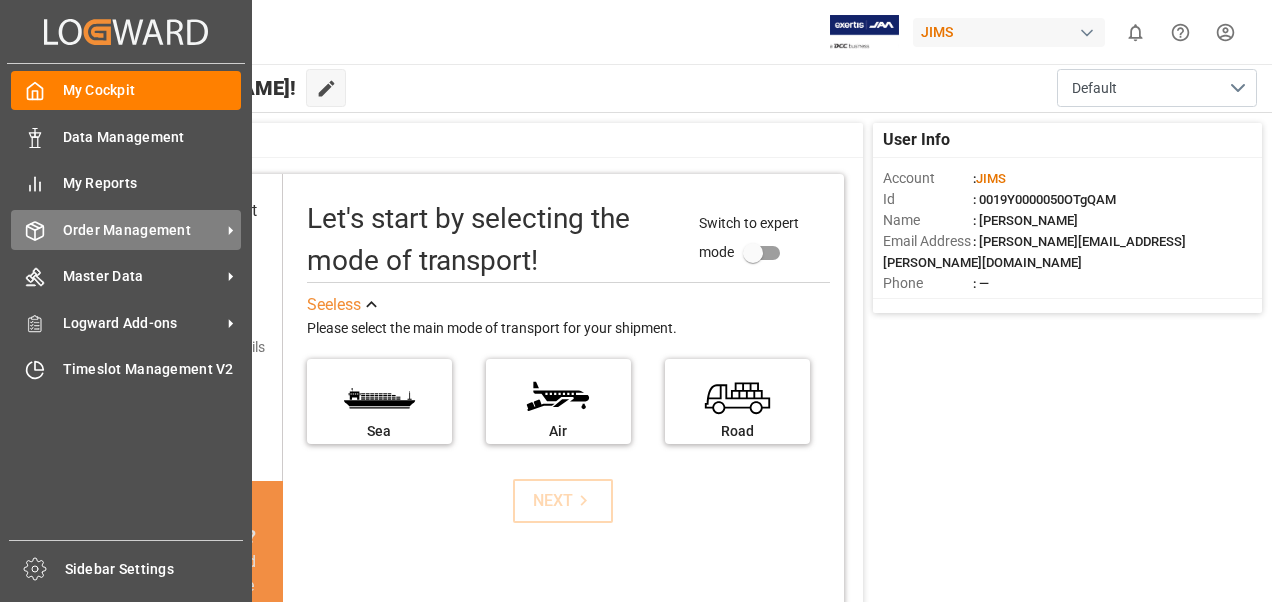 click on "Order Management" at bounding box center [142, 230] 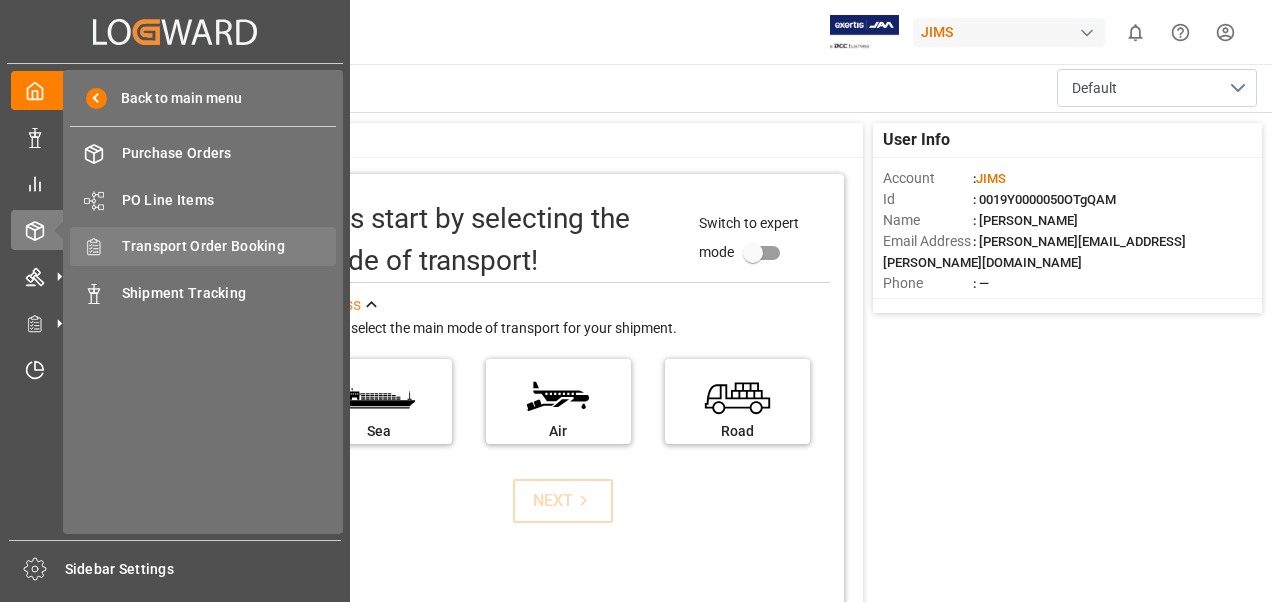 click on "Transport Order Booking" at bounding box center [229, 246] 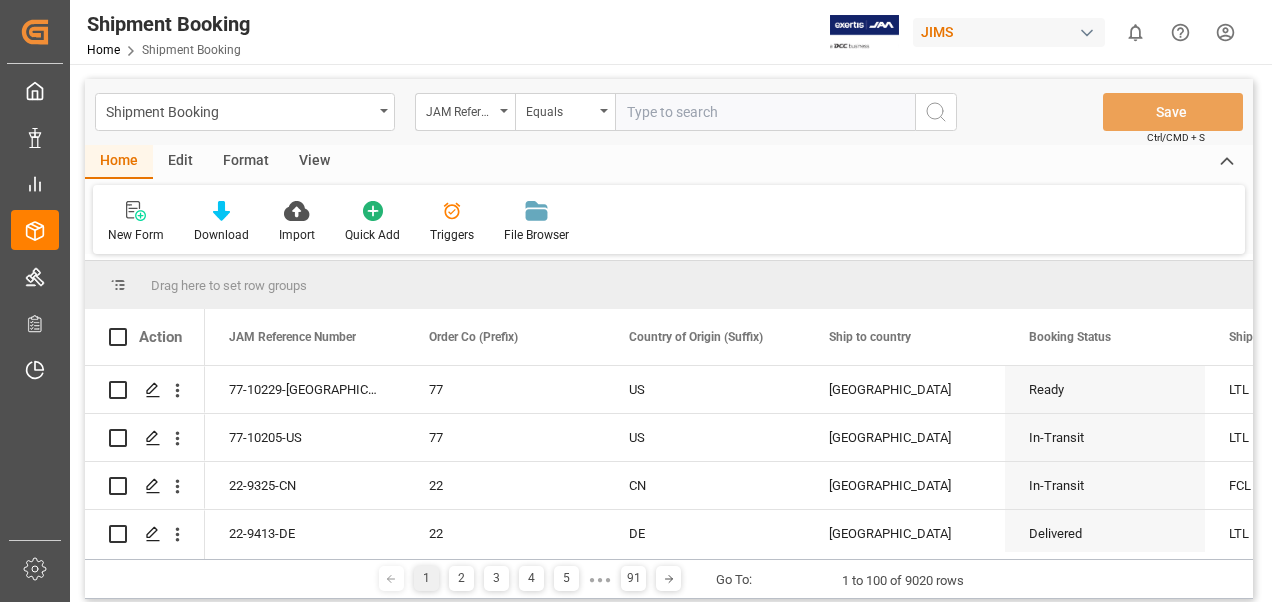 click at bounding box center (765, 112) 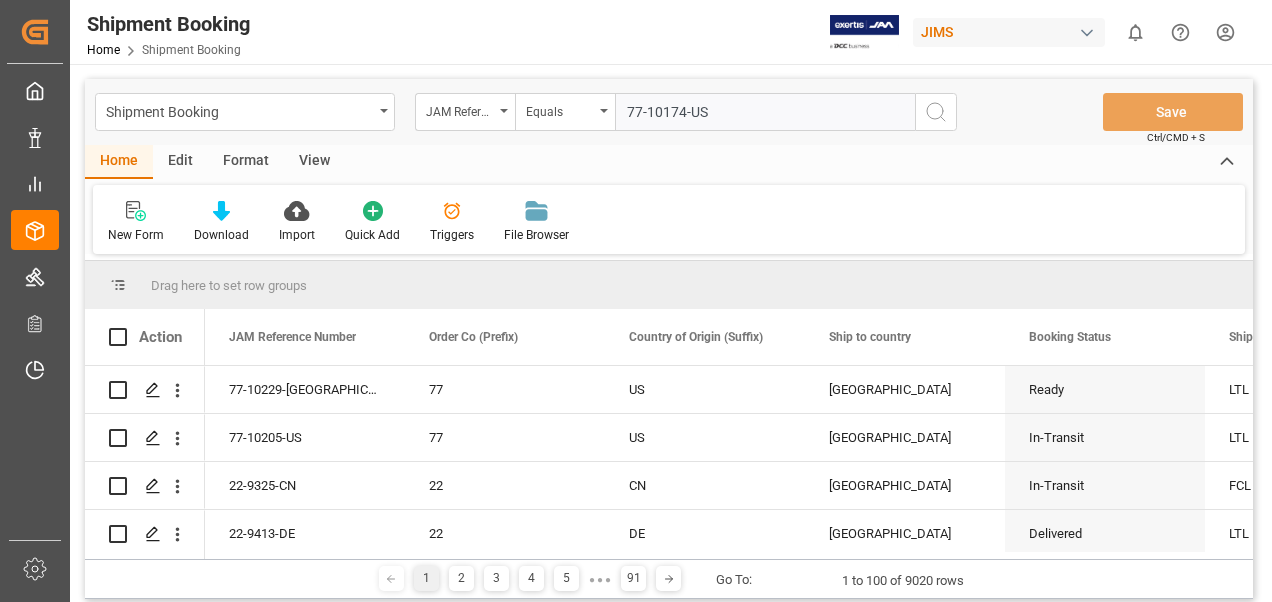 type on "77-10174-US" 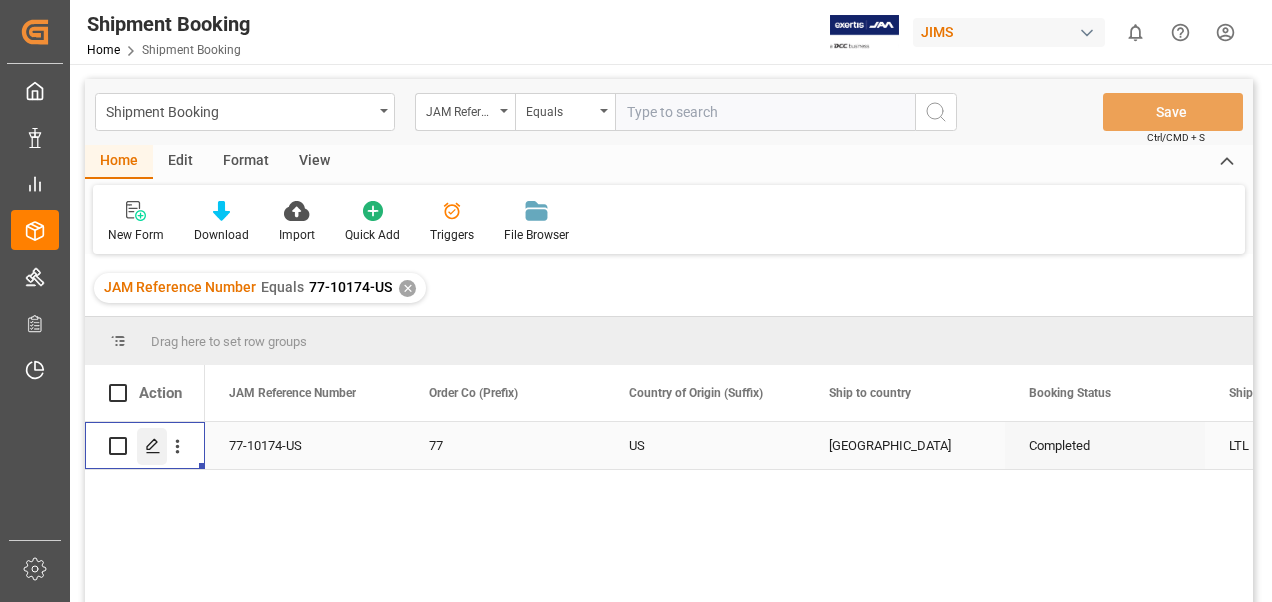 click 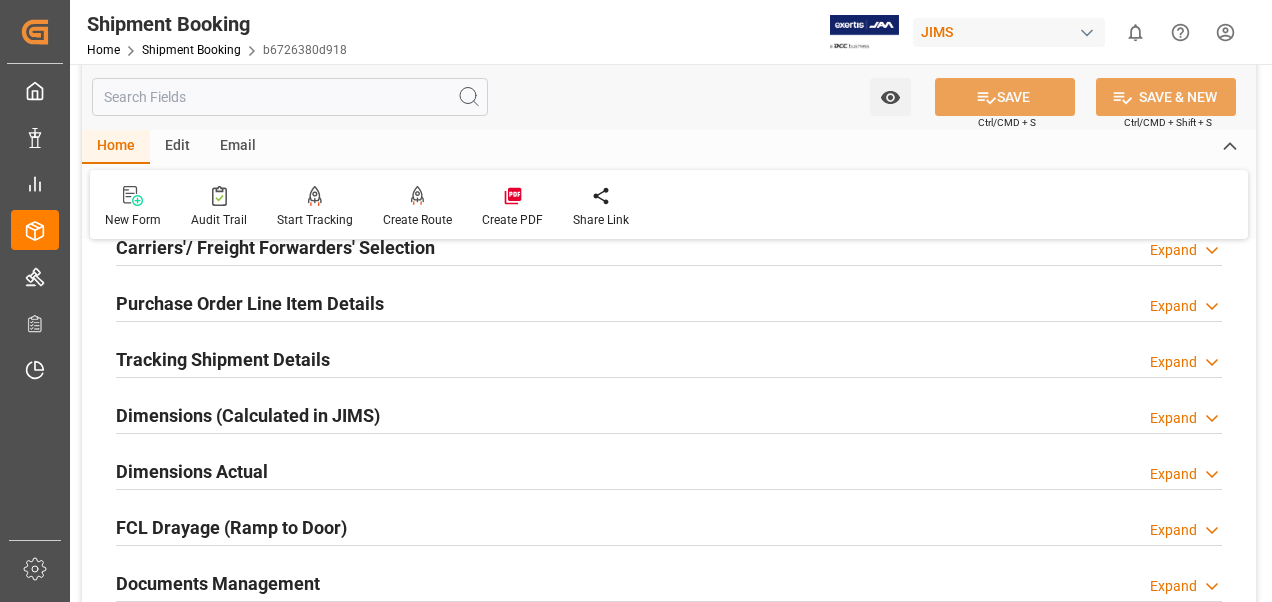 scroll, scrollTop: 400, scrollLeft: 0, axis: vertical 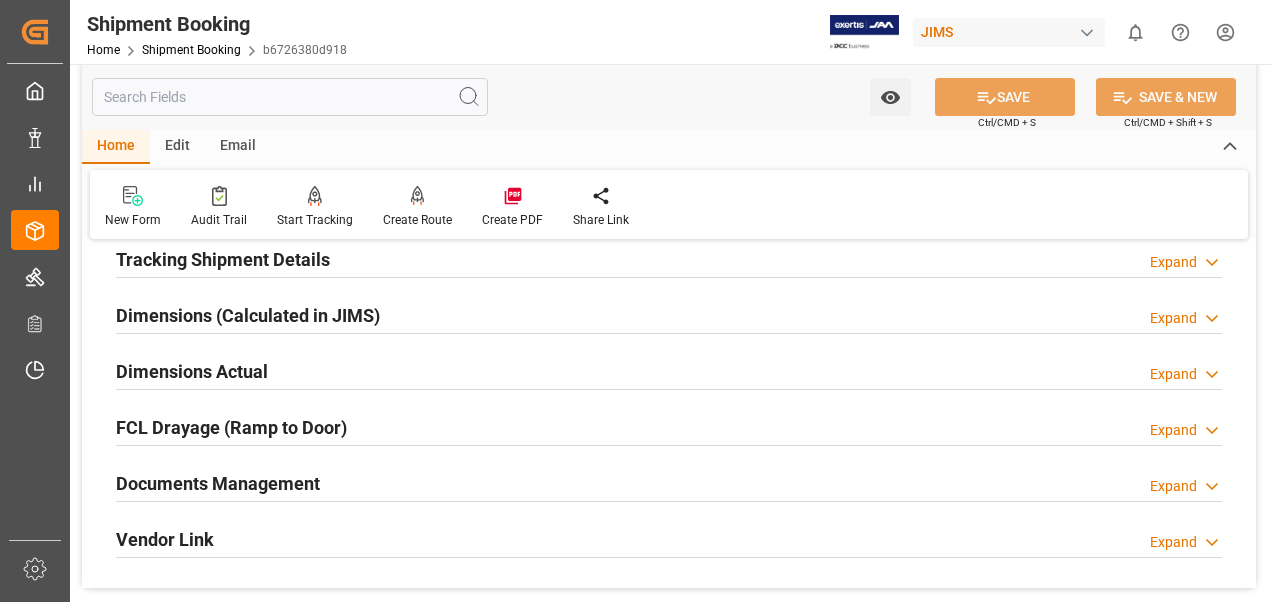drag, startPoint x: 238, startPoint y: 486, endPoint x: 250, endPoint y: 482, distance: 12.649111 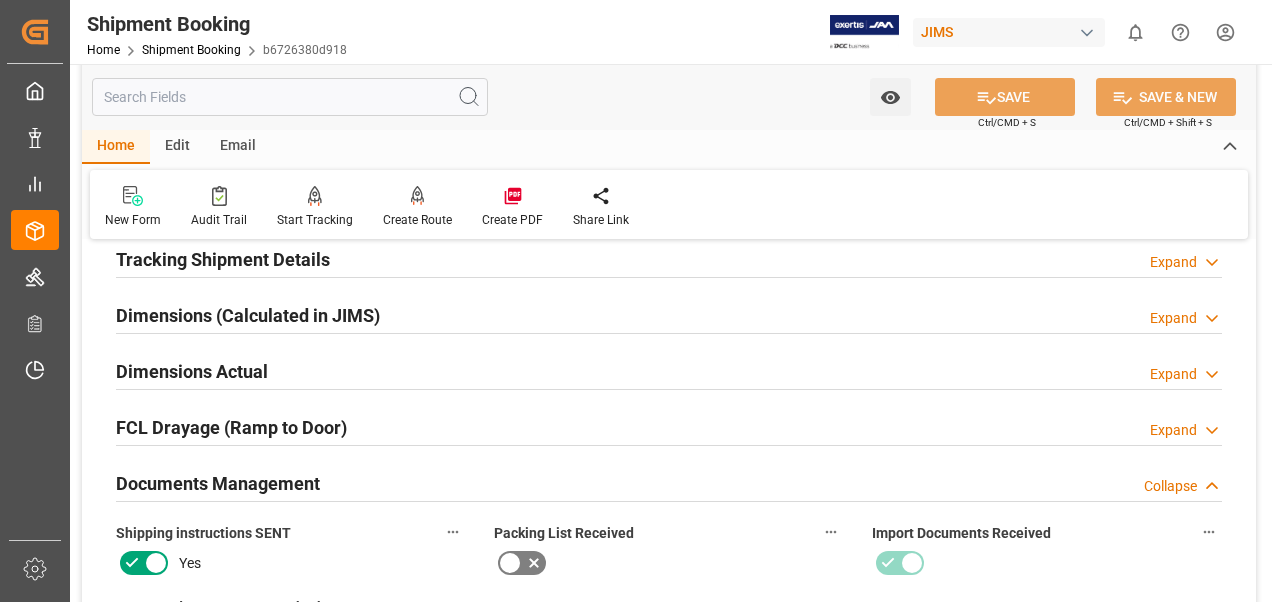 scroll, scrollTop: 800, scrollLeft: 0, axis: vertical 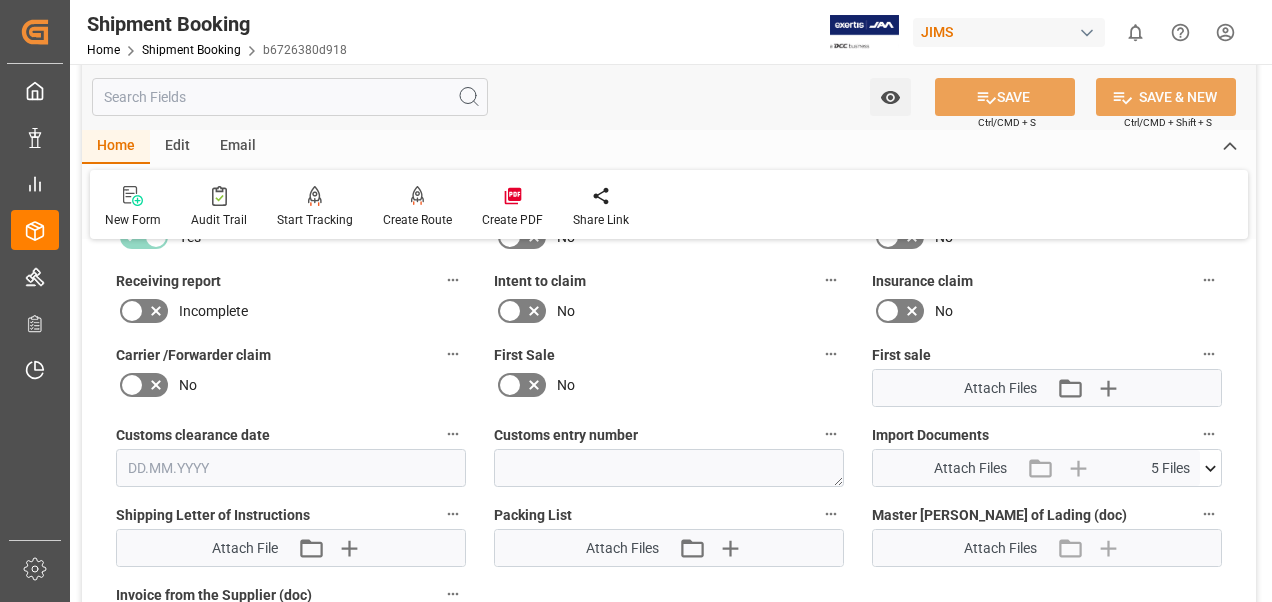 click 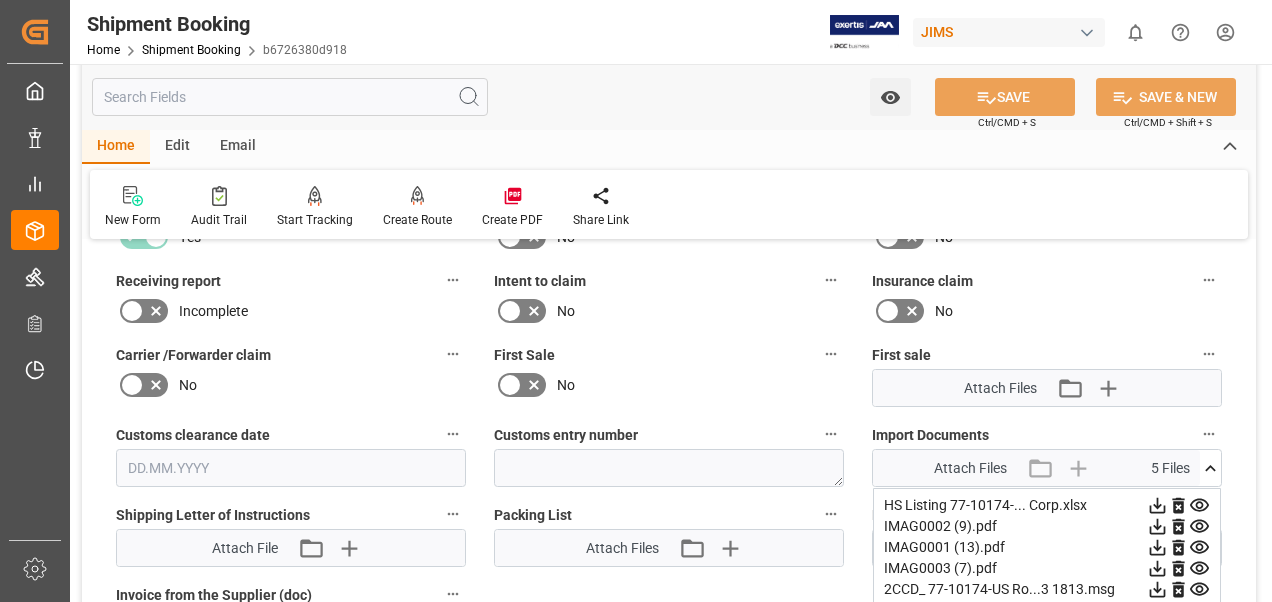 click 